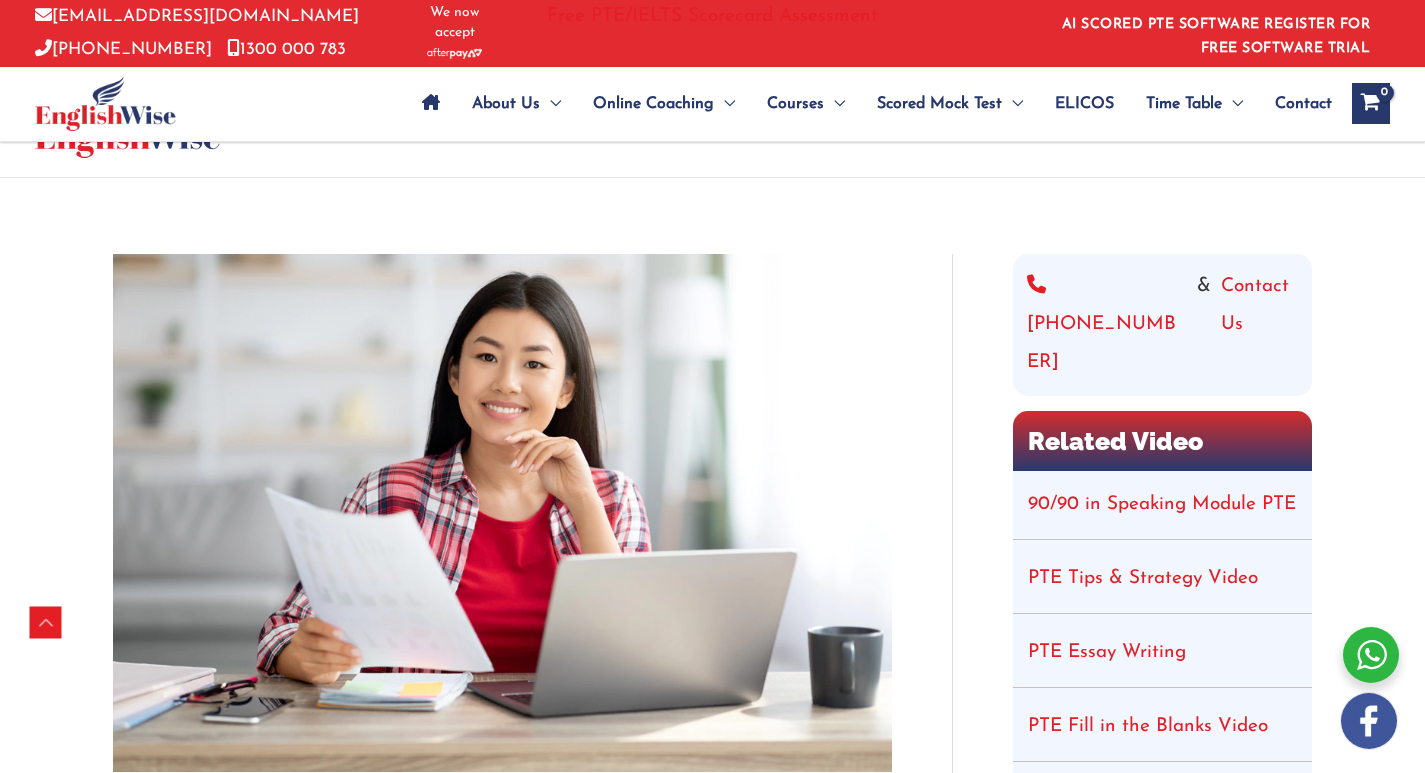scroll, scrollTop: 790, scrollLeft: 0, axis: vertical 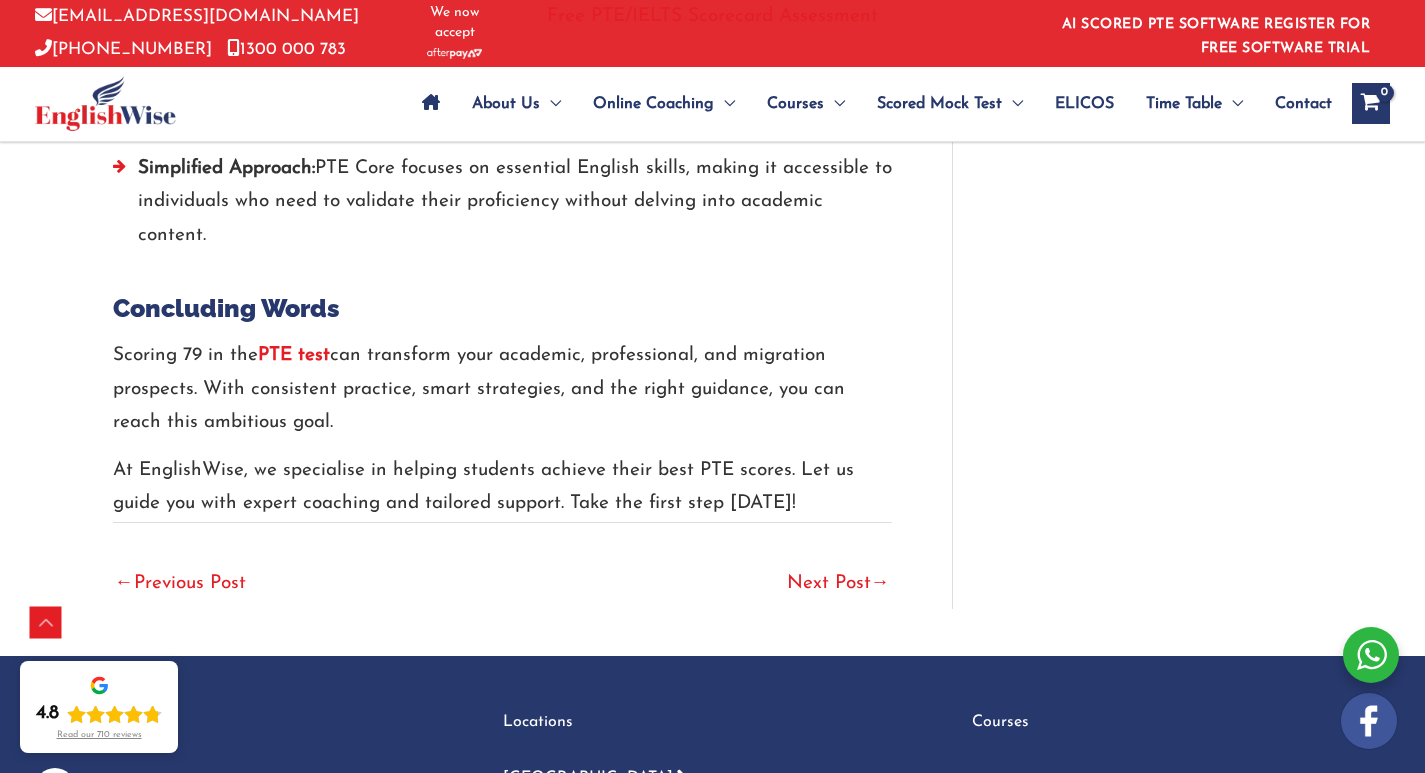click on "←  Previous Post" at bounding box center (180, 585) 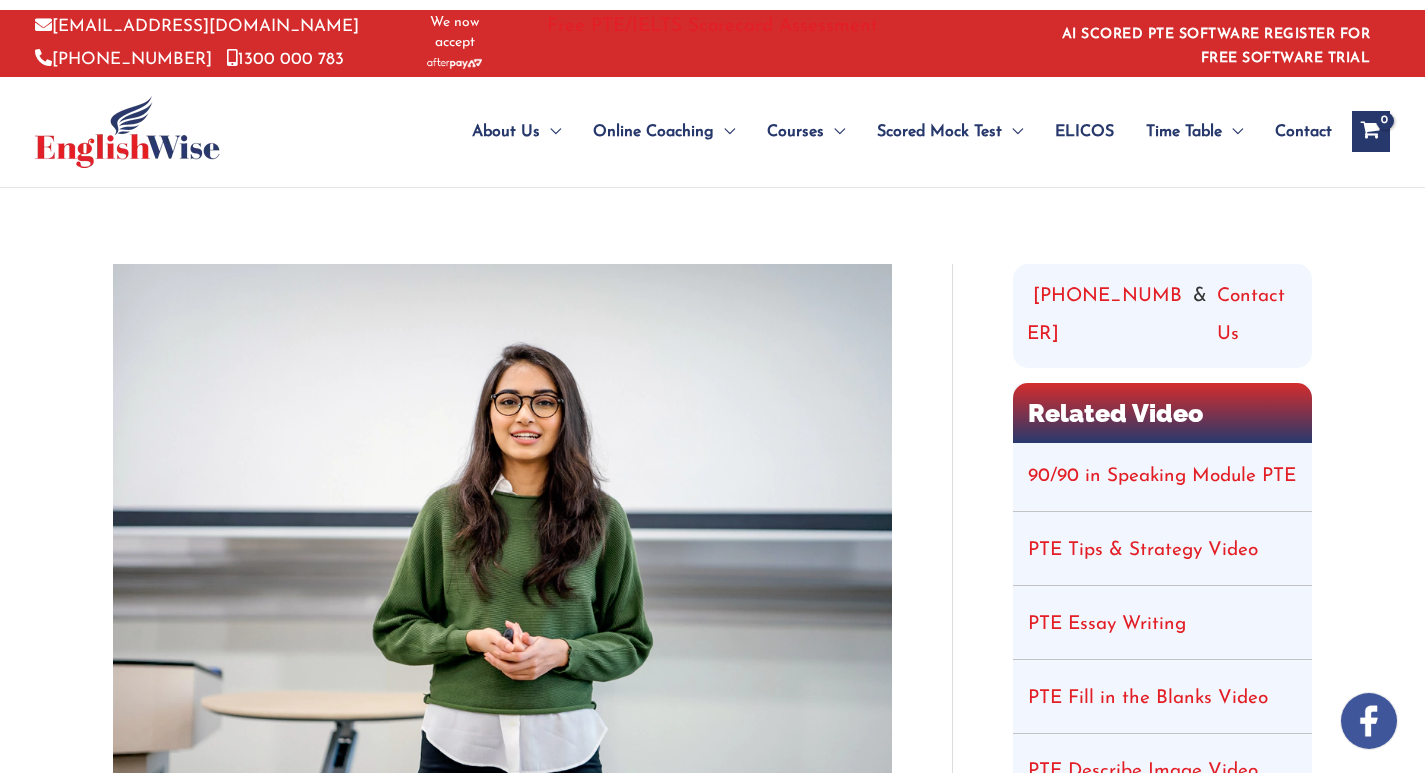scroll, scrollTop: 0, scrollLeft: 0, axis: both 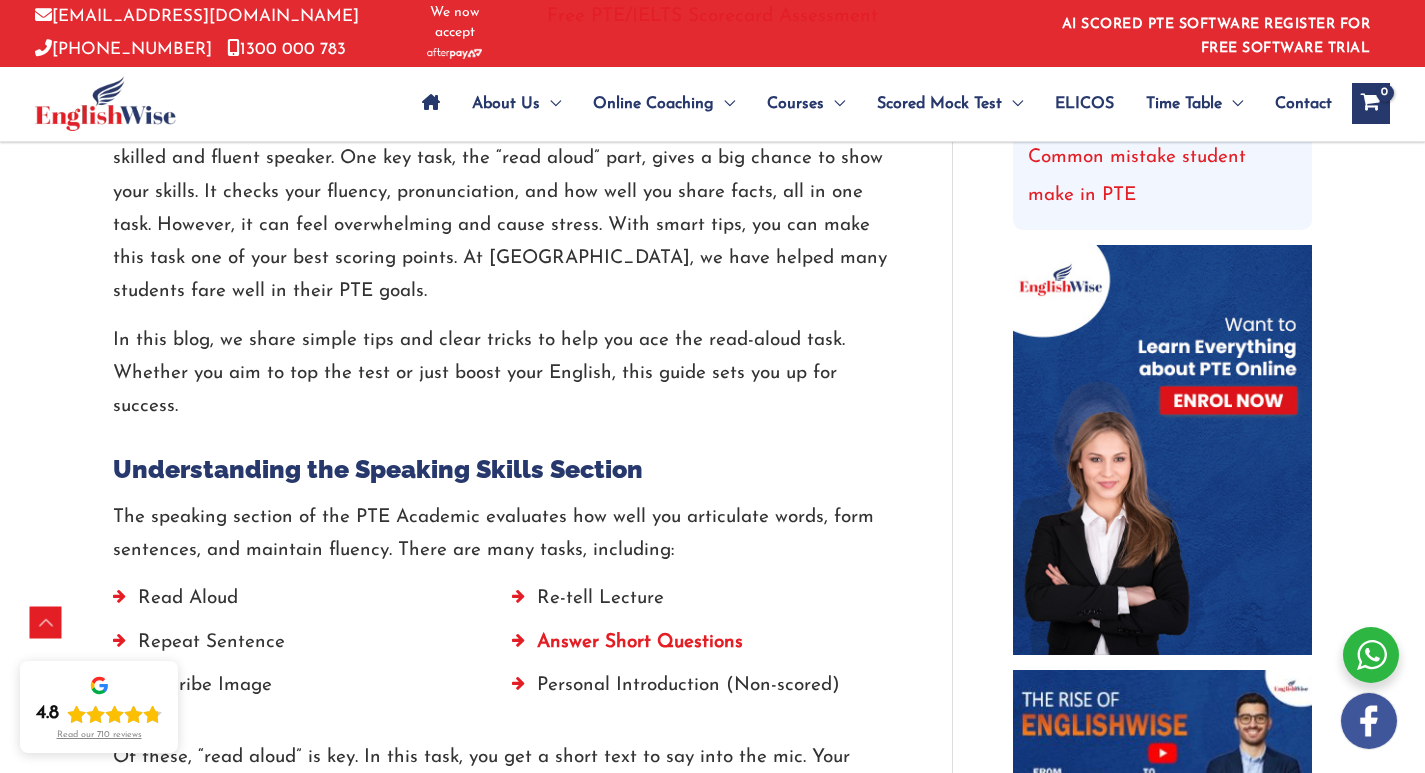 click on "Answer Short Questions" at bounding box center (640, 642) 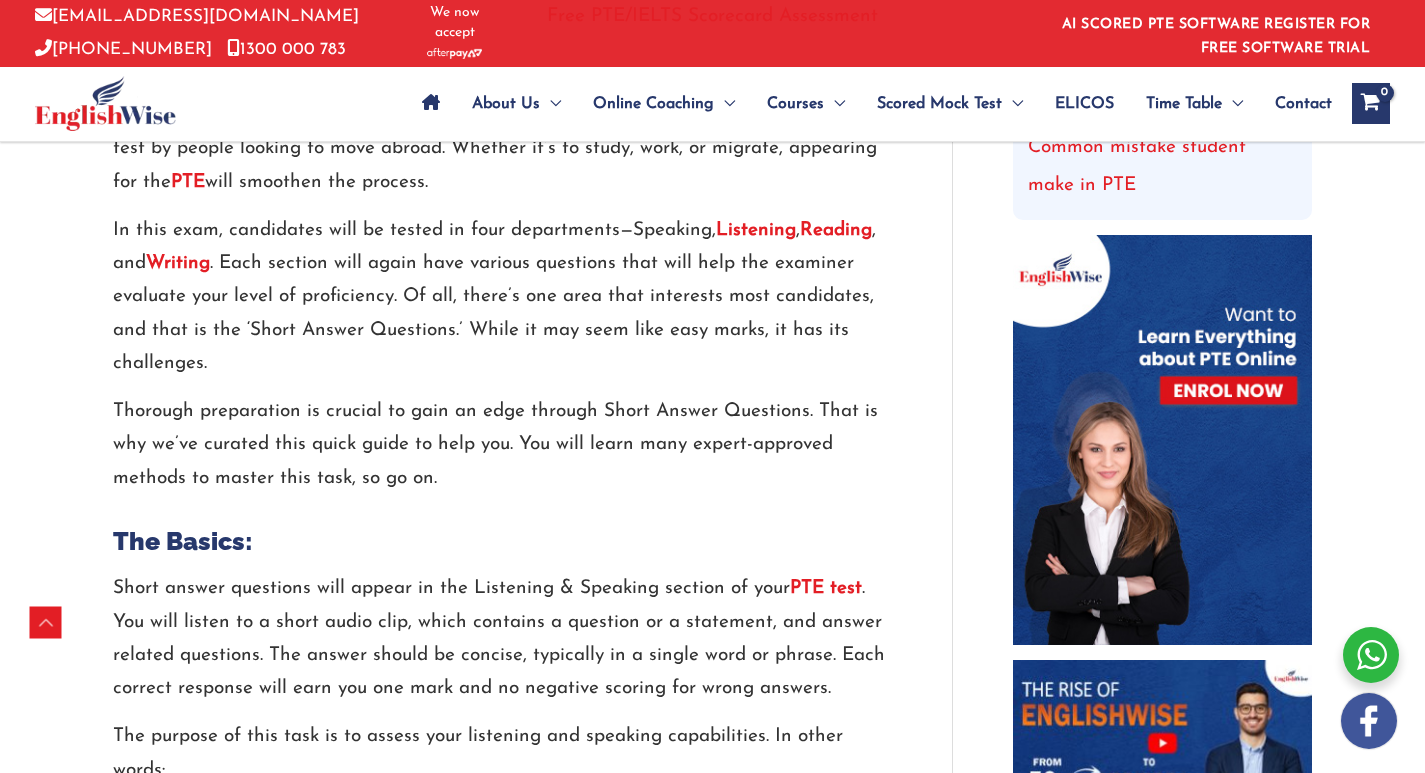 scroll, scrollTop: 800, scrollLeft: 0, axis: vertical 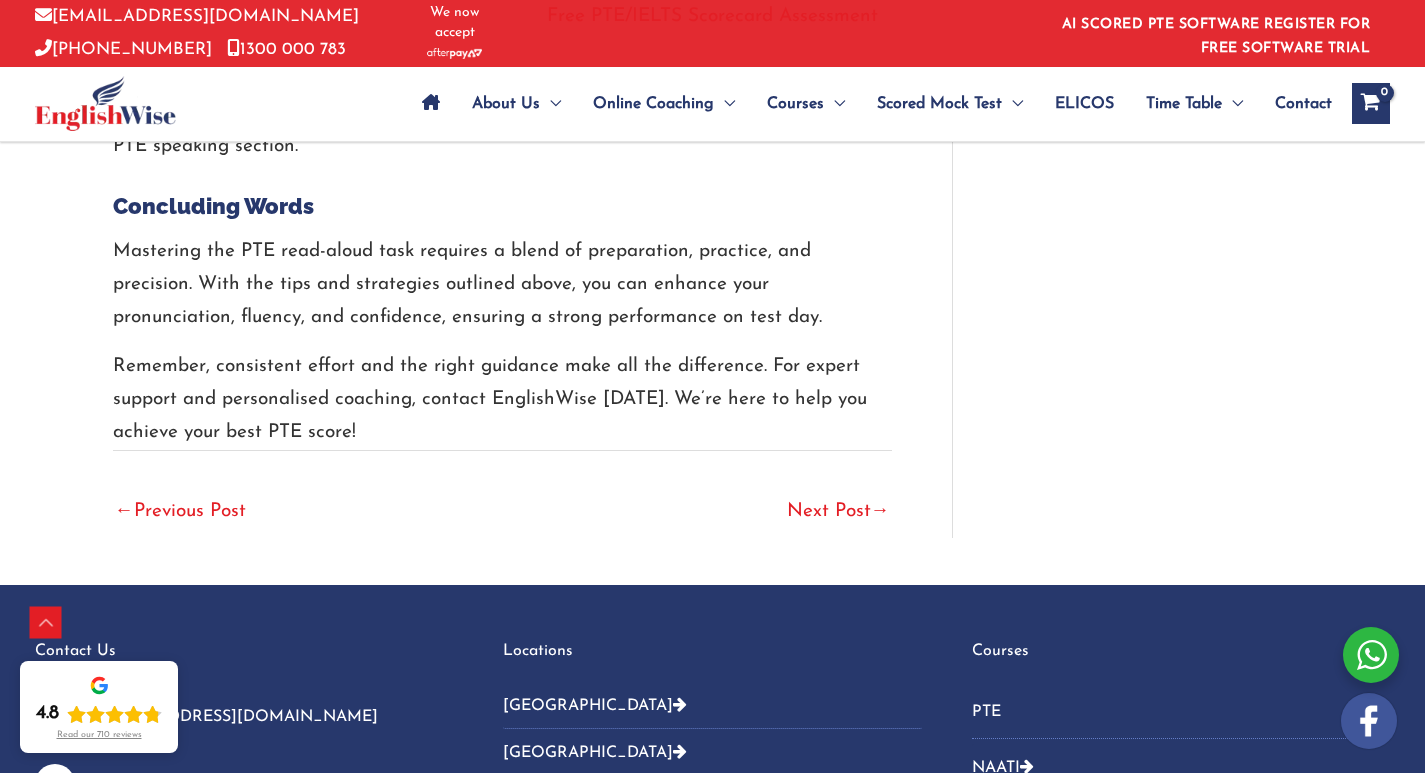 click on "Next Post  →" at bounding box center [838, 513] 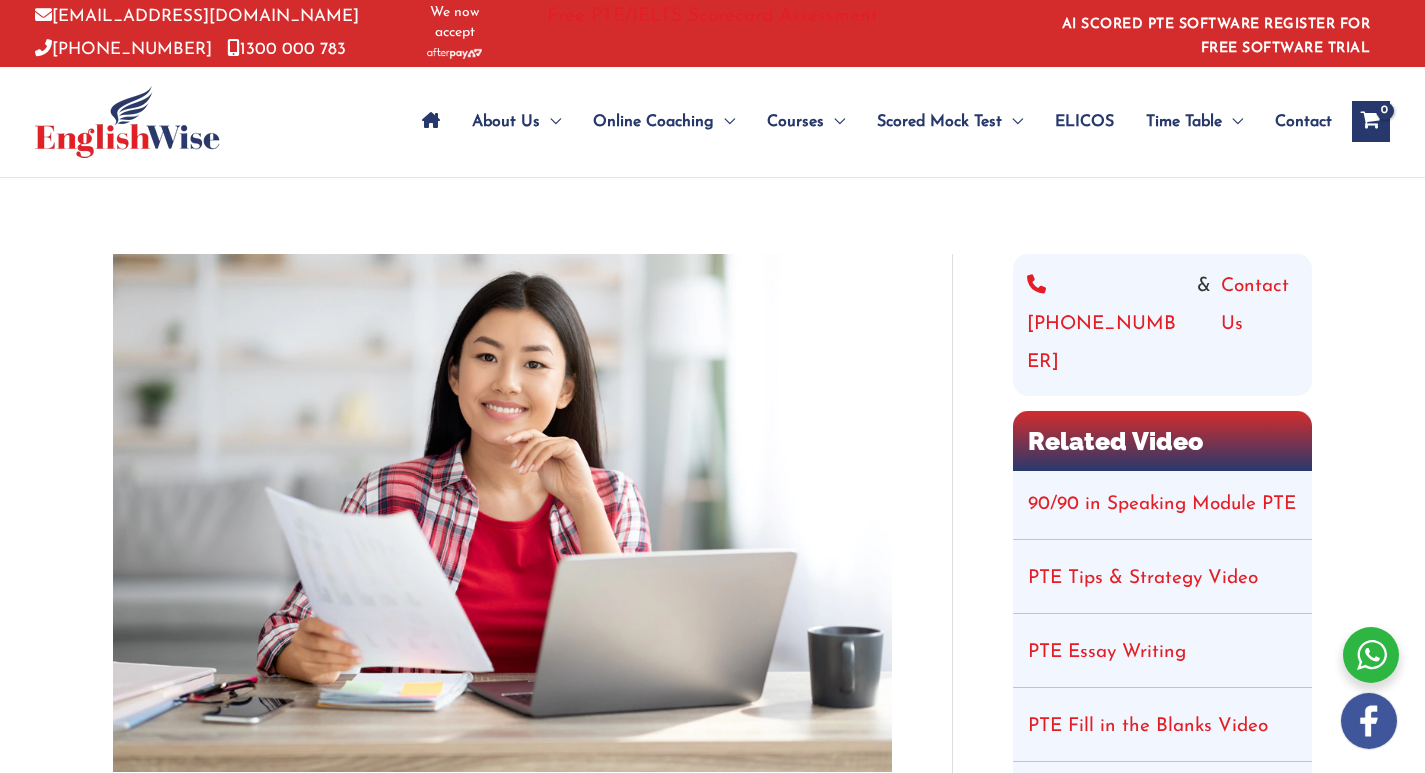 scroll, scrollTop: 300, scrollLeft: 0, axis: vertical 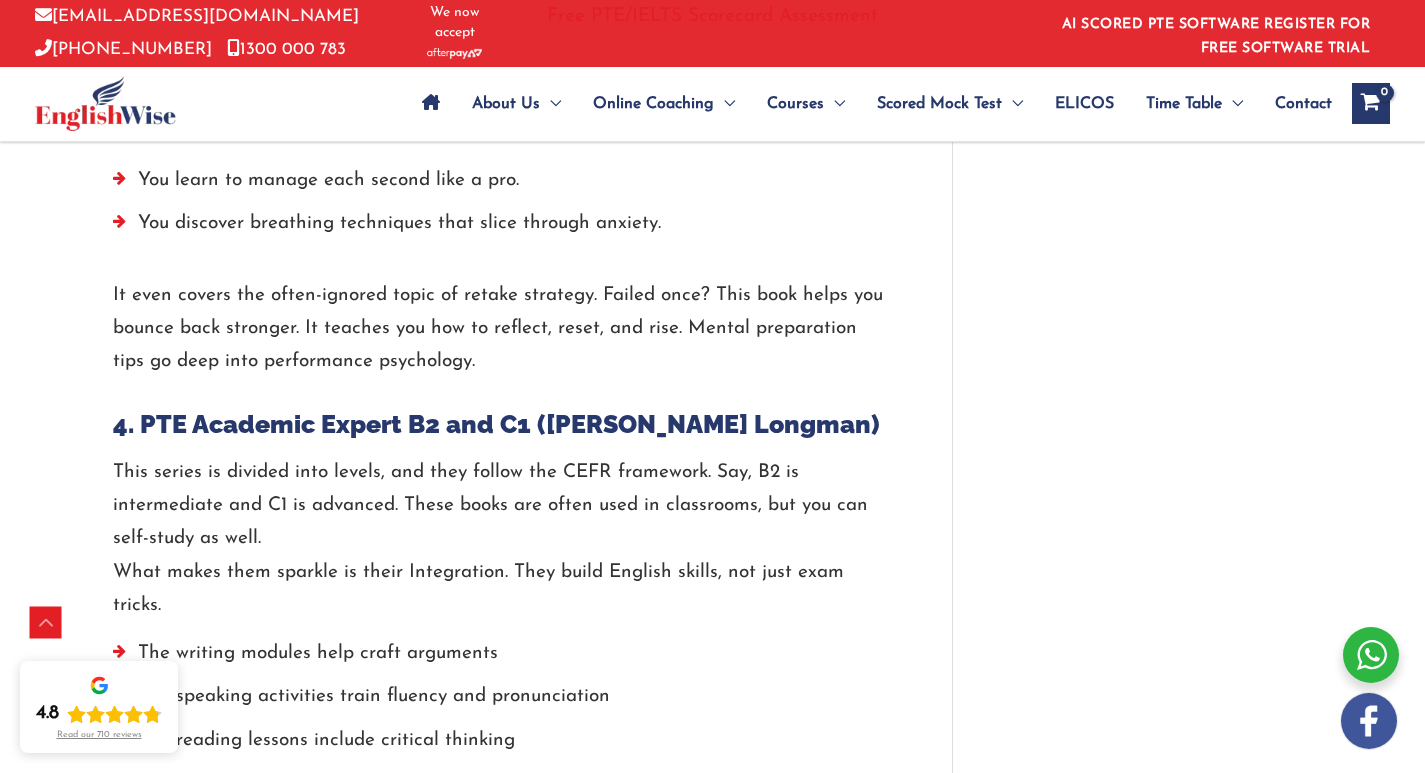 click on "4. PTE Academic Expert B2 and C1 (Pearson Longman)" at bounding box center (502, 424) 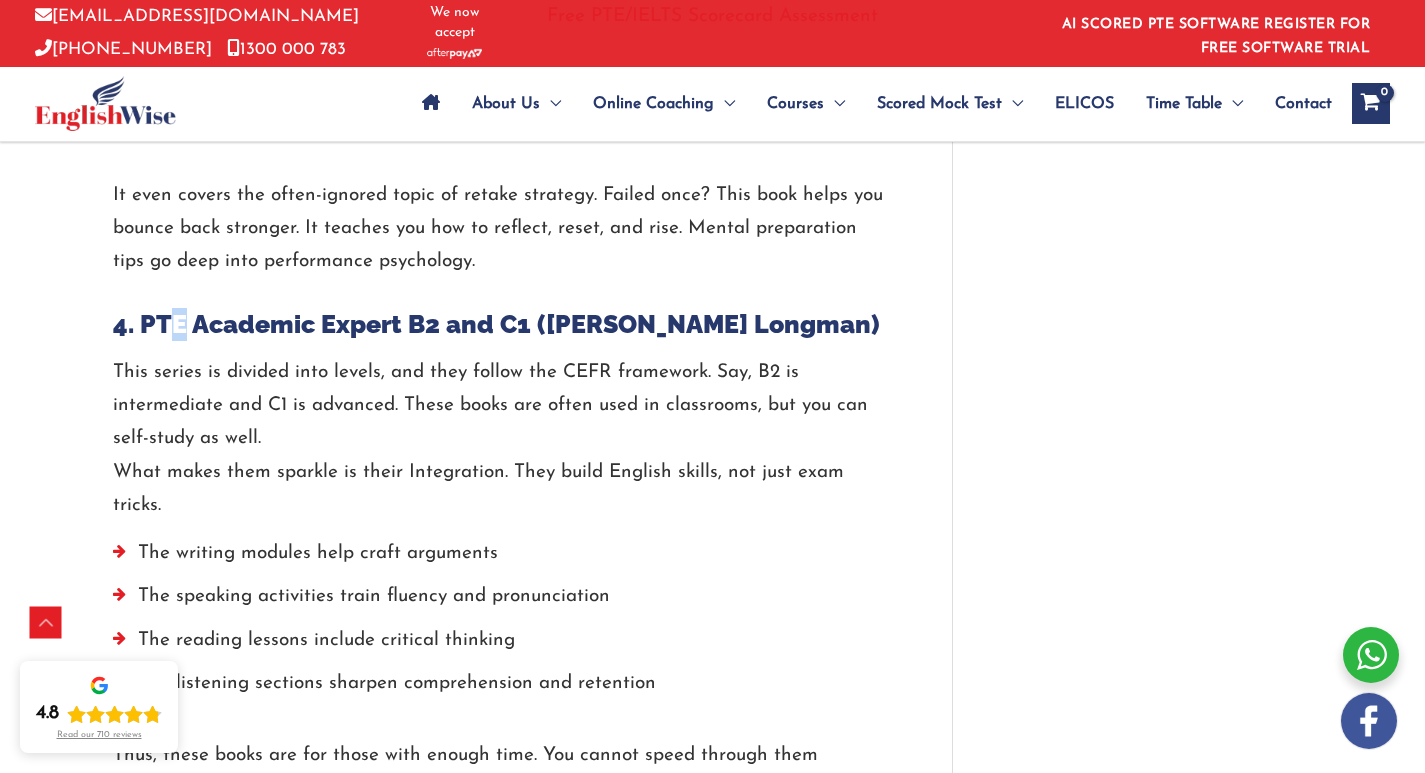 scroll, scrollTop: 2385, scrollLeft: 0, axis: vertical 